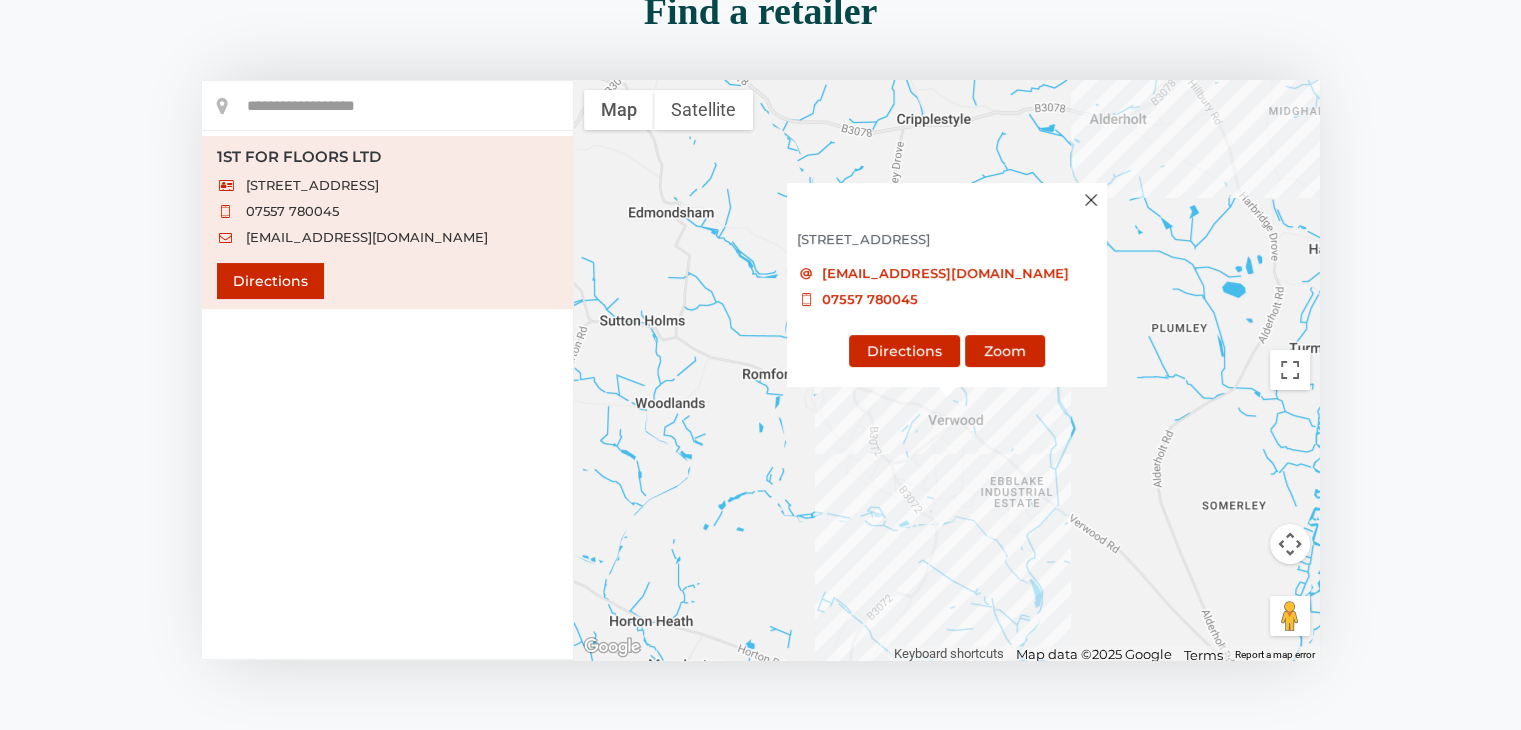 scroll, scrollTop: 121, scrollLeft: 0, axis: vertical 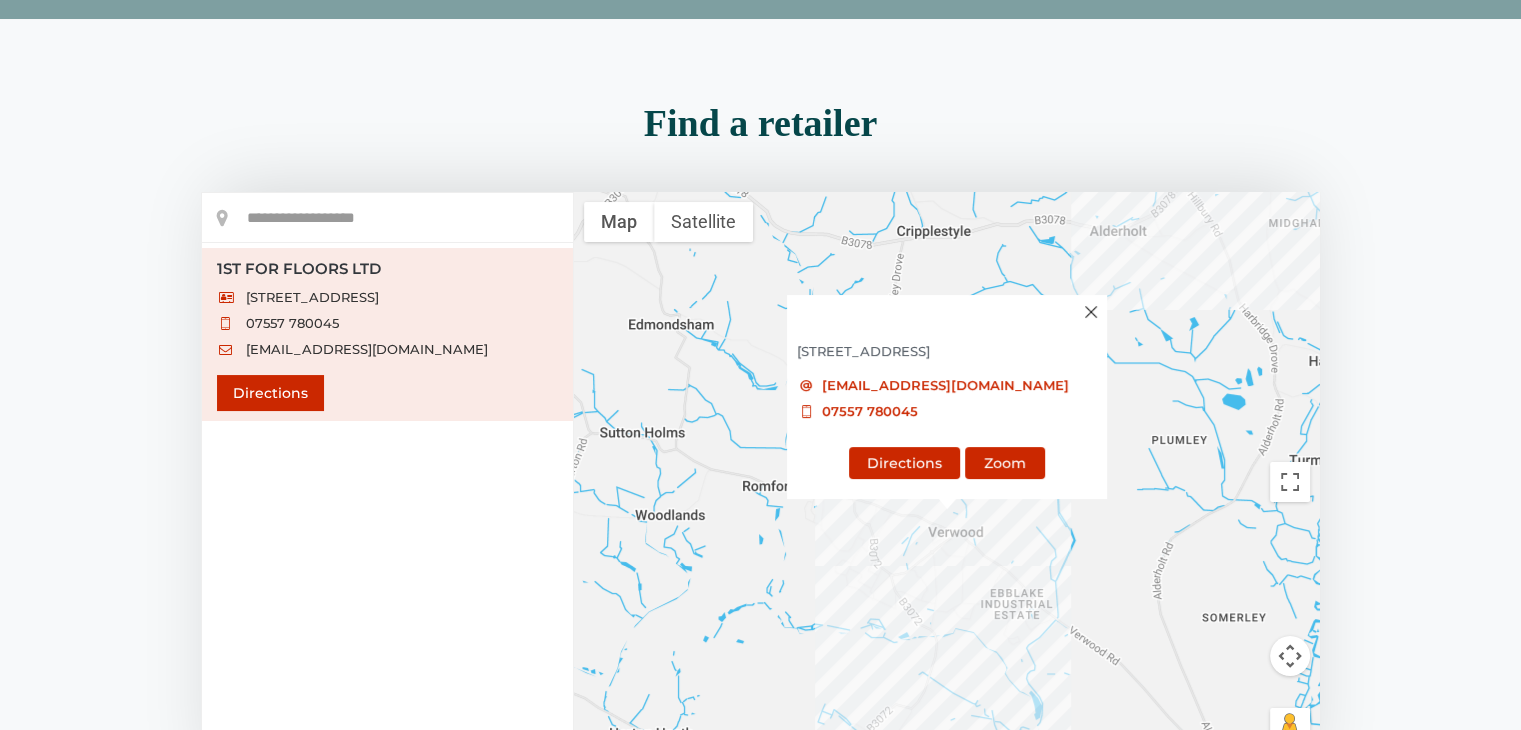 click at bounding box center [387, 218] 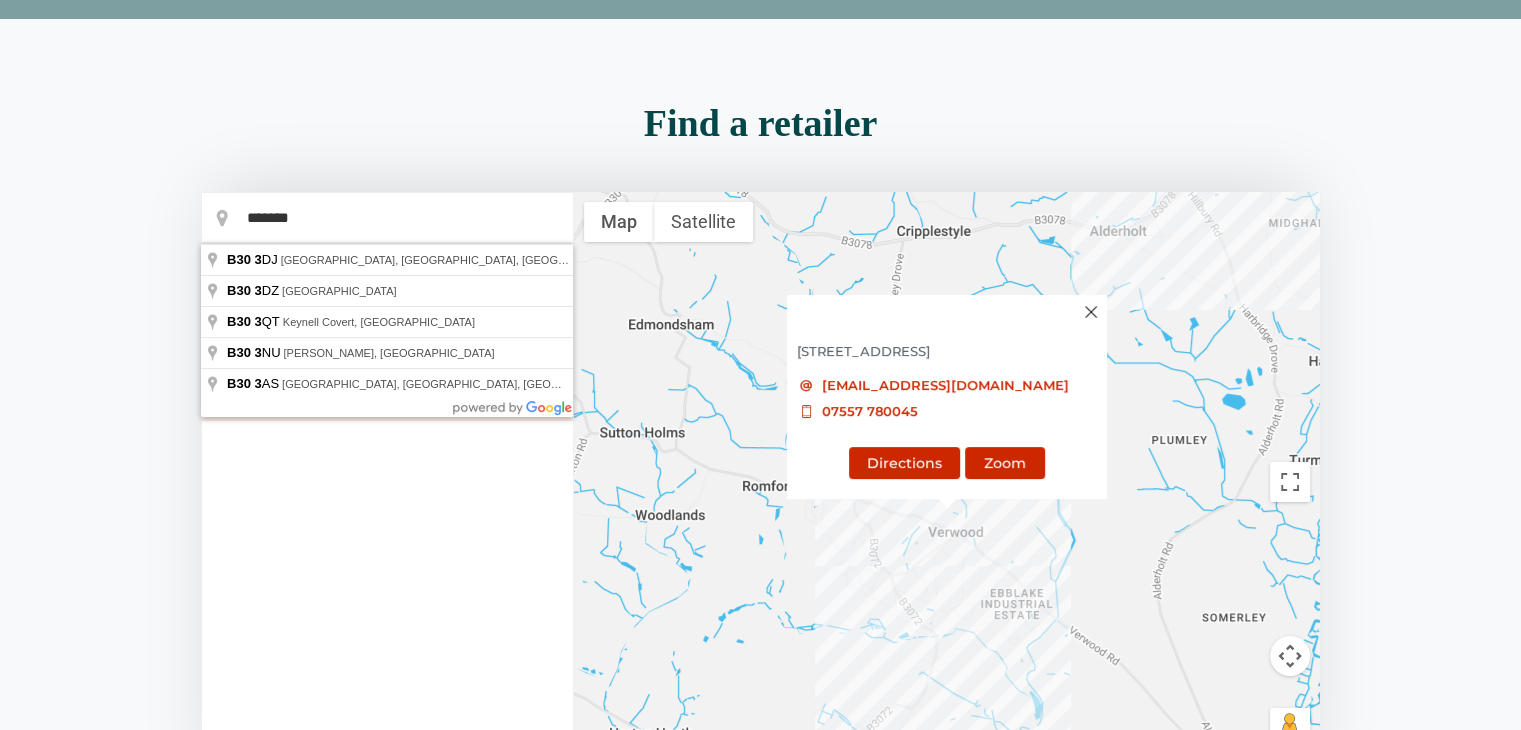 type on "*******" 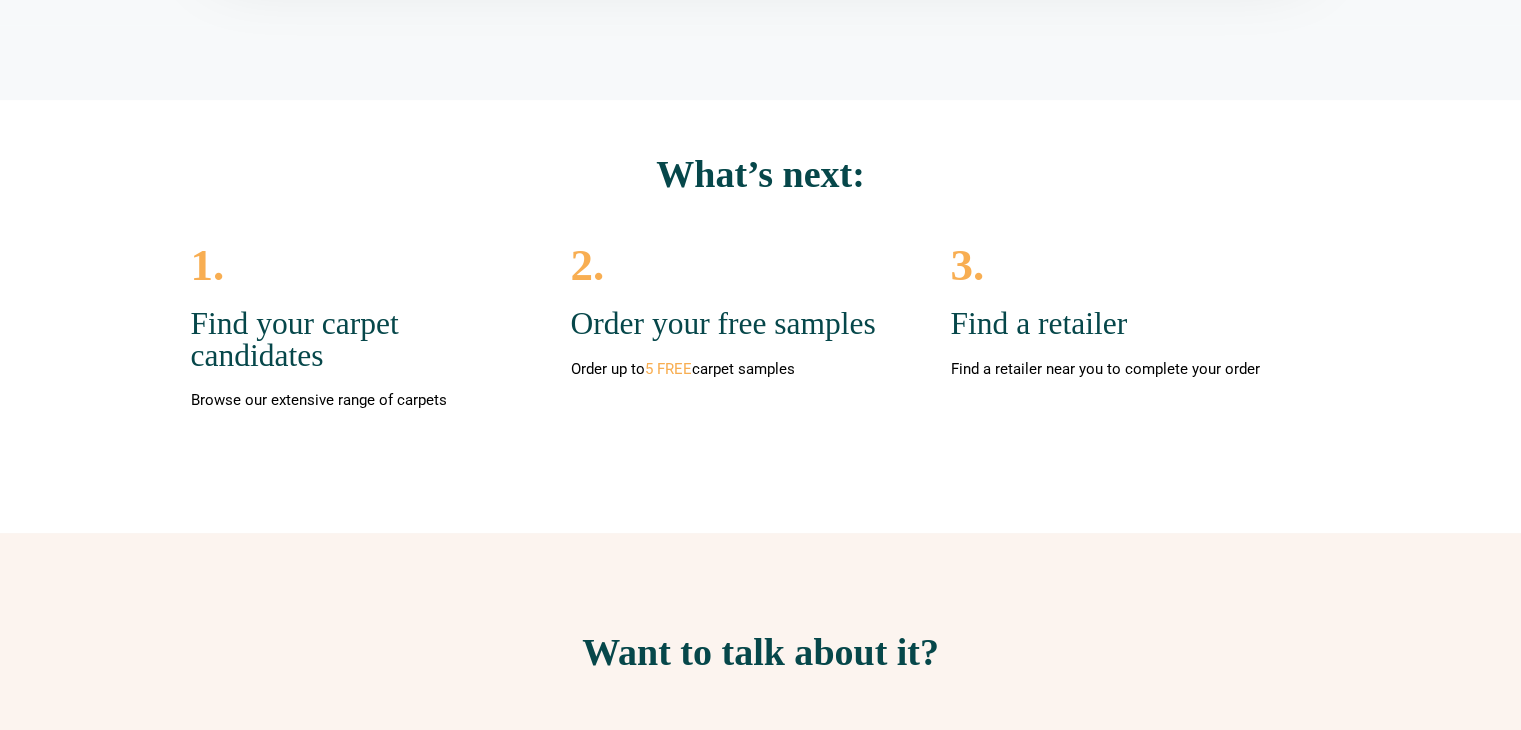 scroll, scrollTop: 0, scrollLeft: 0, axis: both 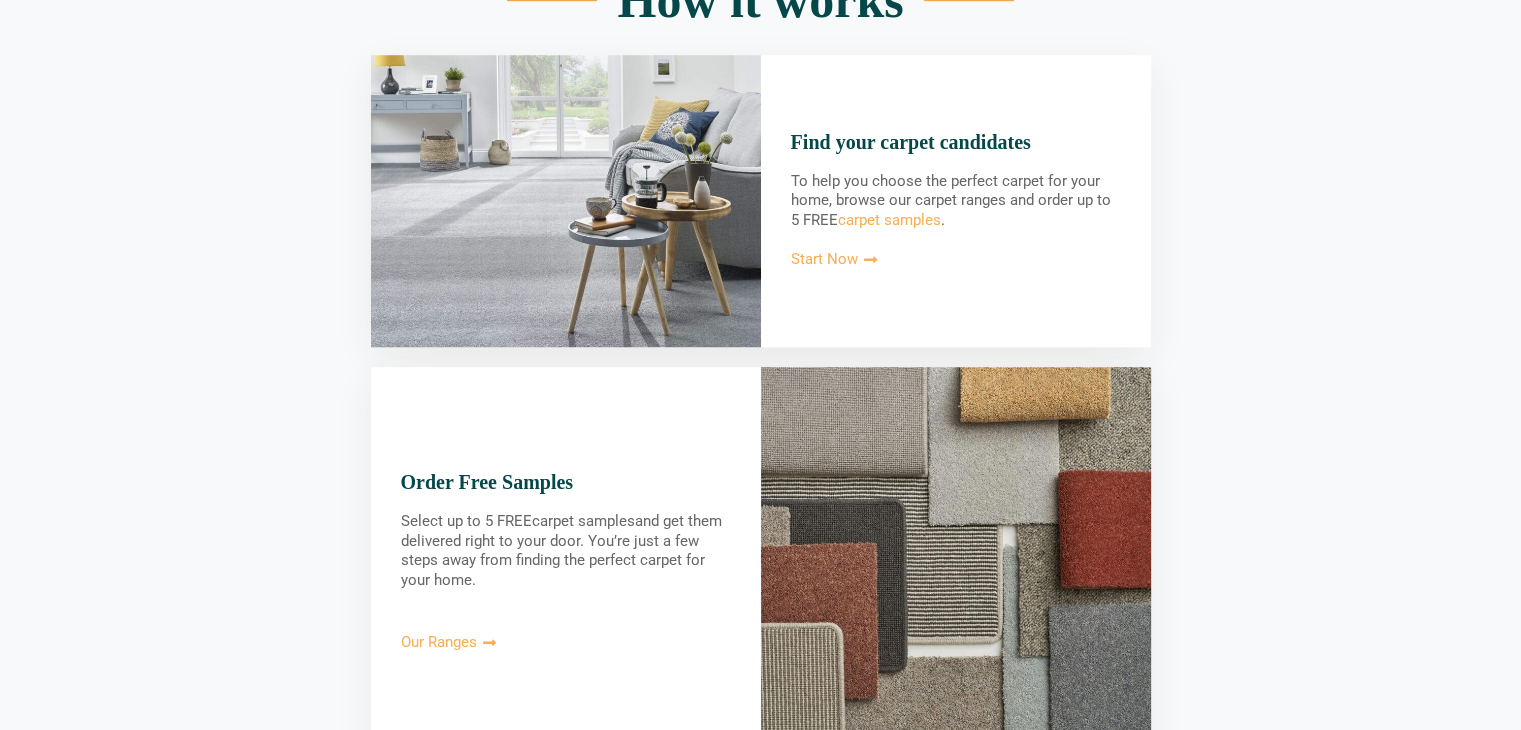 click on "Start Now" at bounding box center [824, 259] 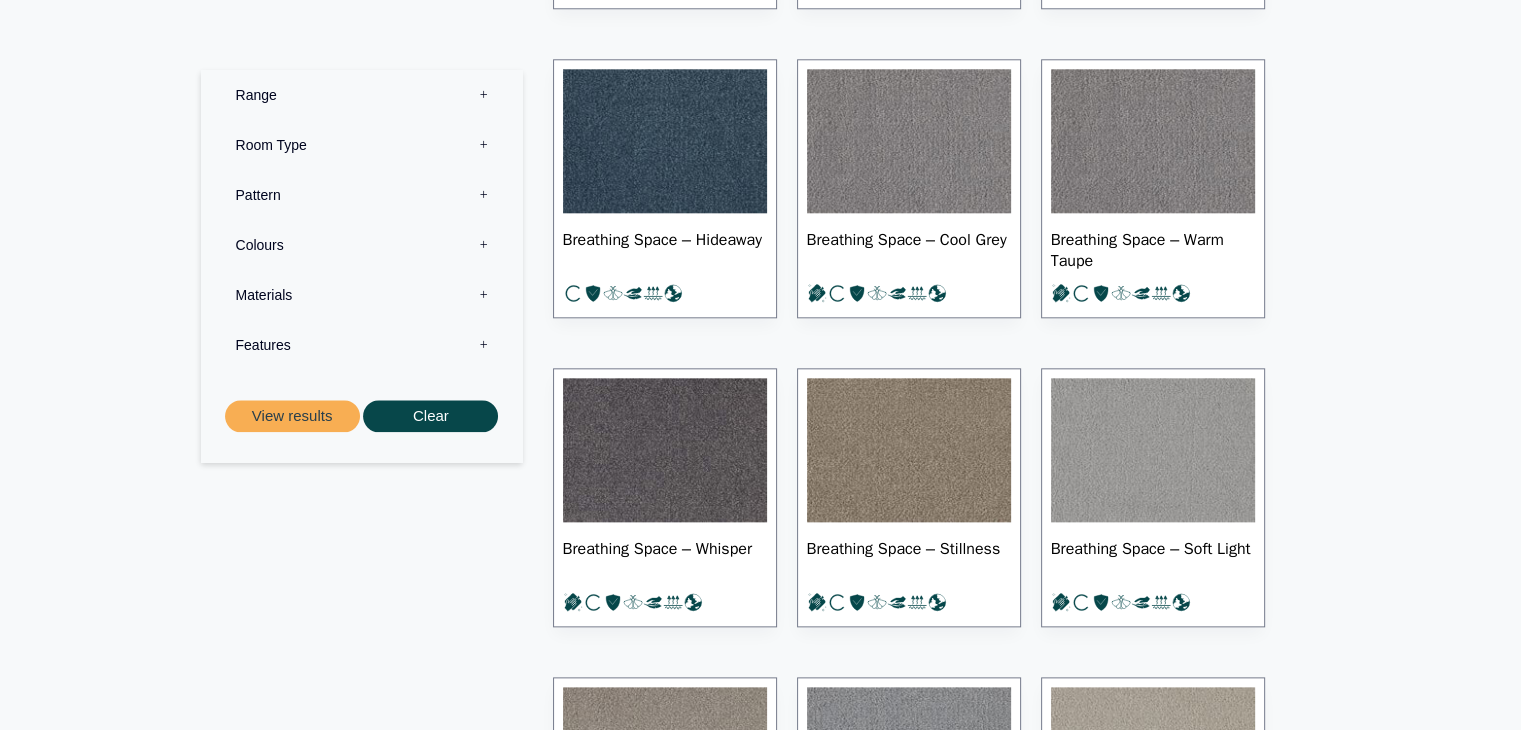 scroll, scrollTop: 4047, scrollLeft: 0, axis: vertical 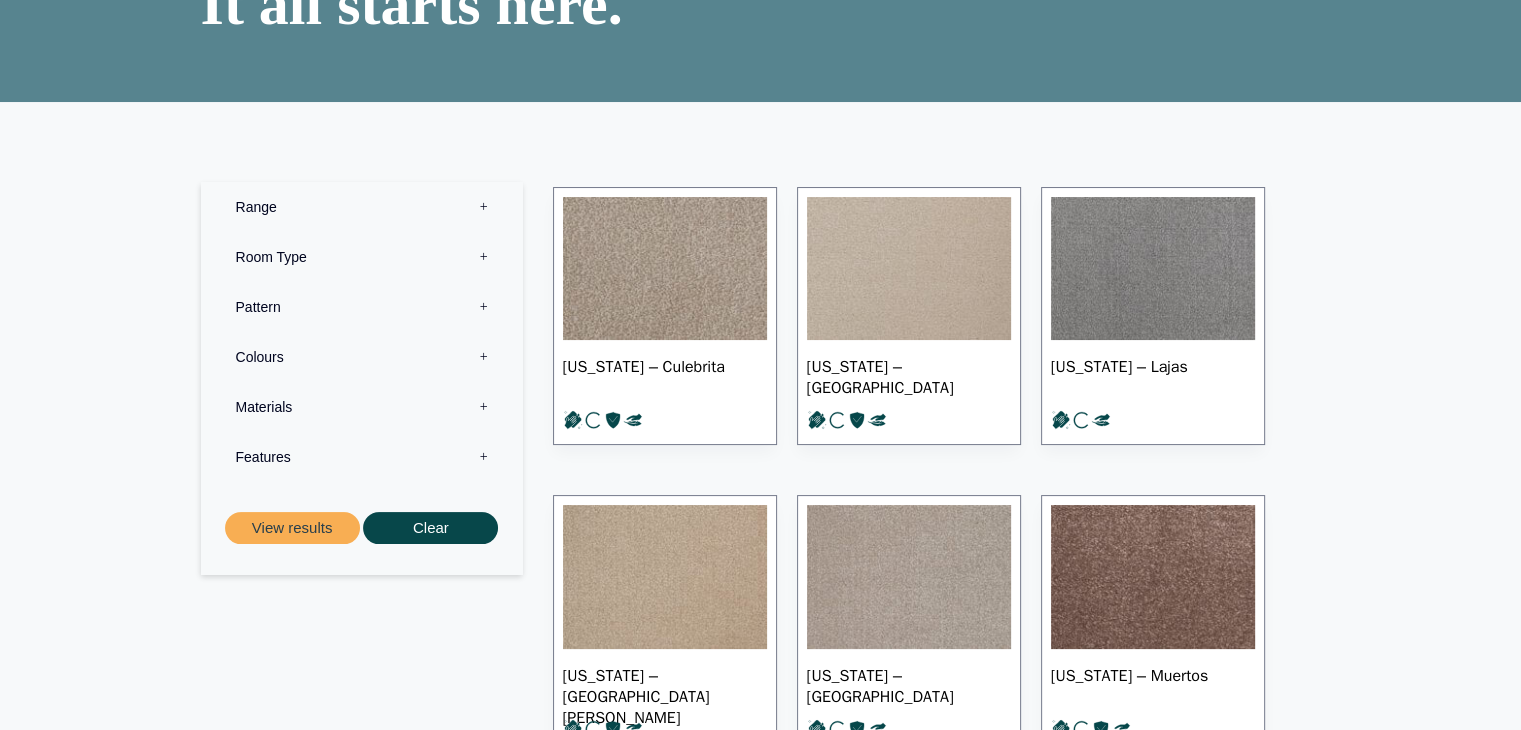 click on "Range  0" at bounding box center (362, 207) 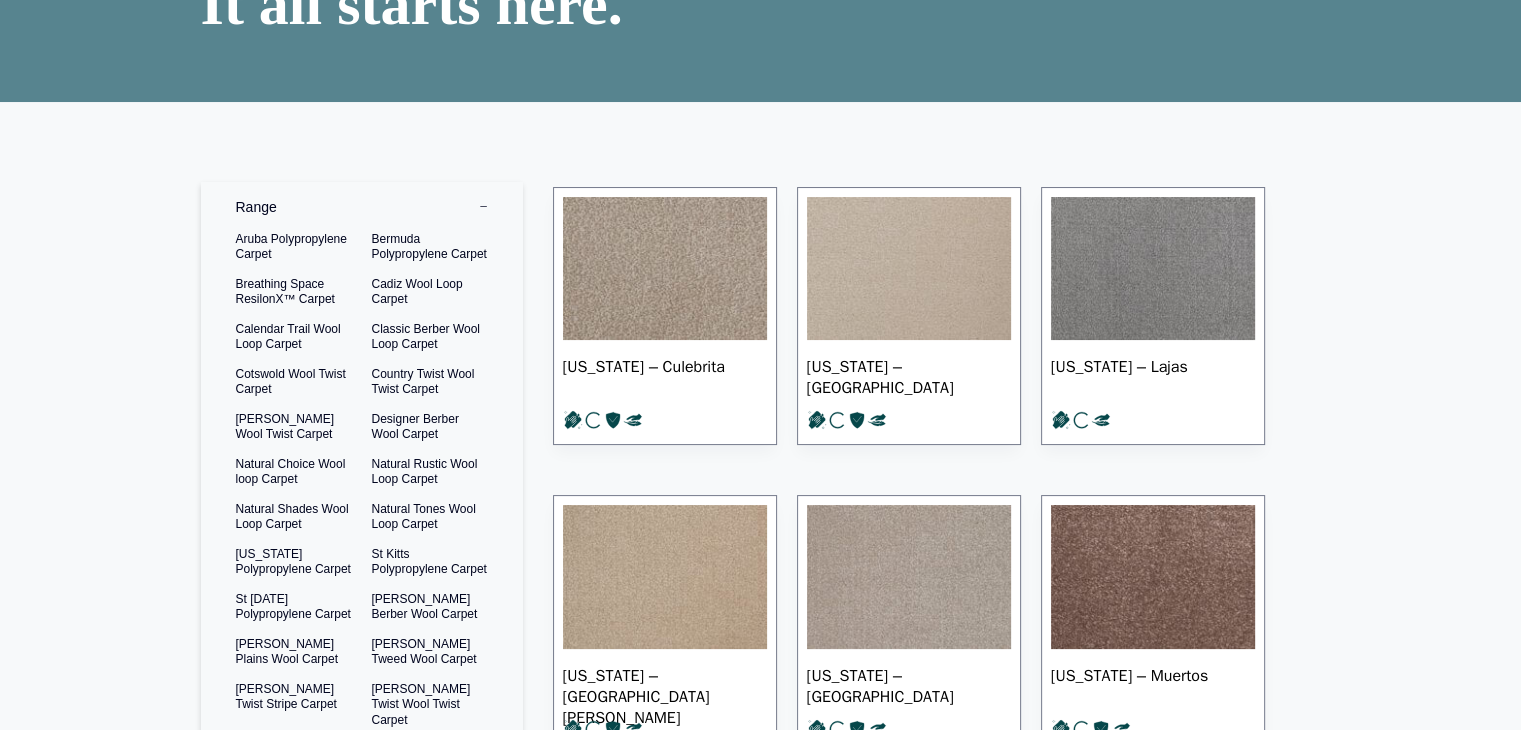 scroll, scrollTop: 830, scrollLeft: 0, axis: vertical 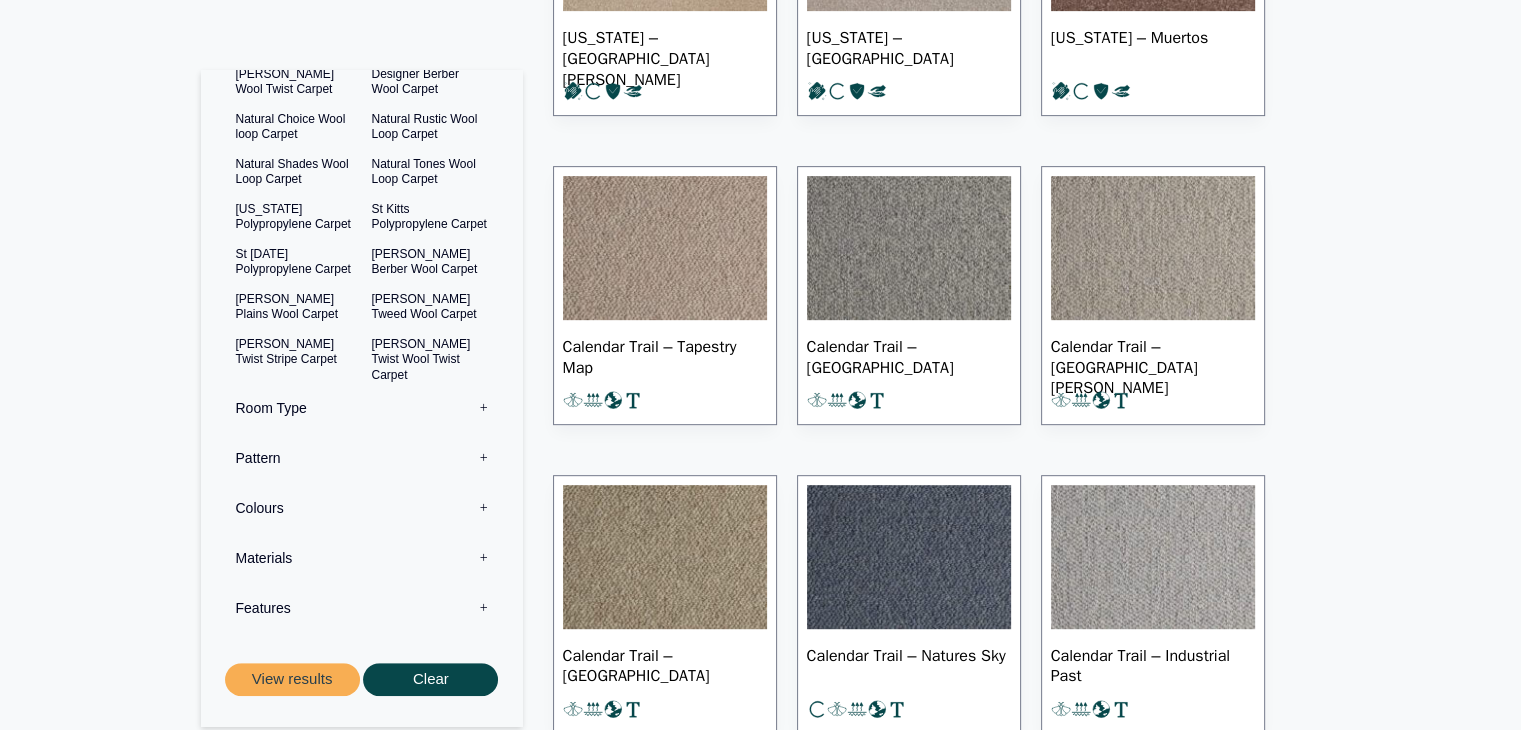 click on "Features  0" at bounding box center [362, 609] 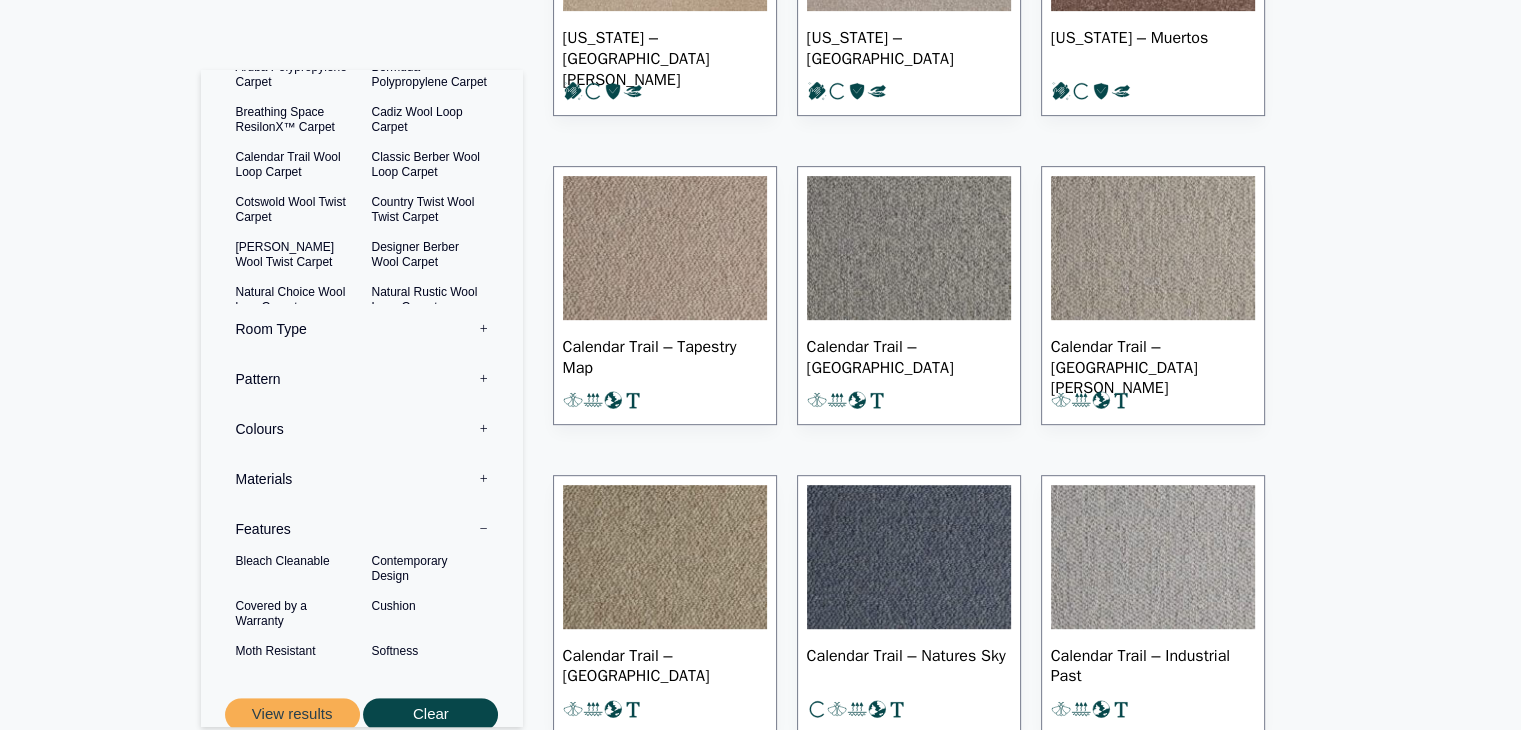scroll, scrollTop: 0, scrollLeft: 0, axis: both 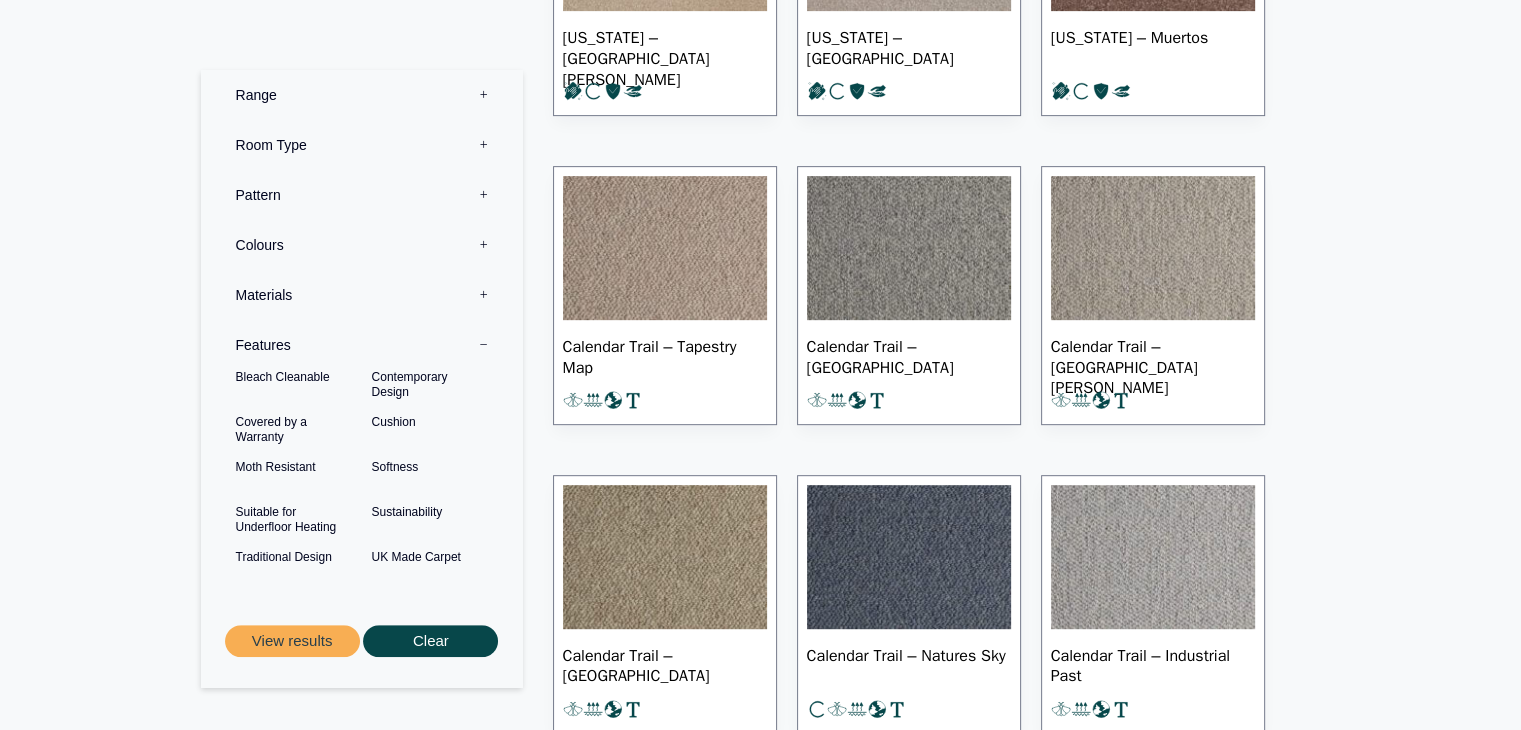click on "Materials  0" at bounding box center [362, 295] 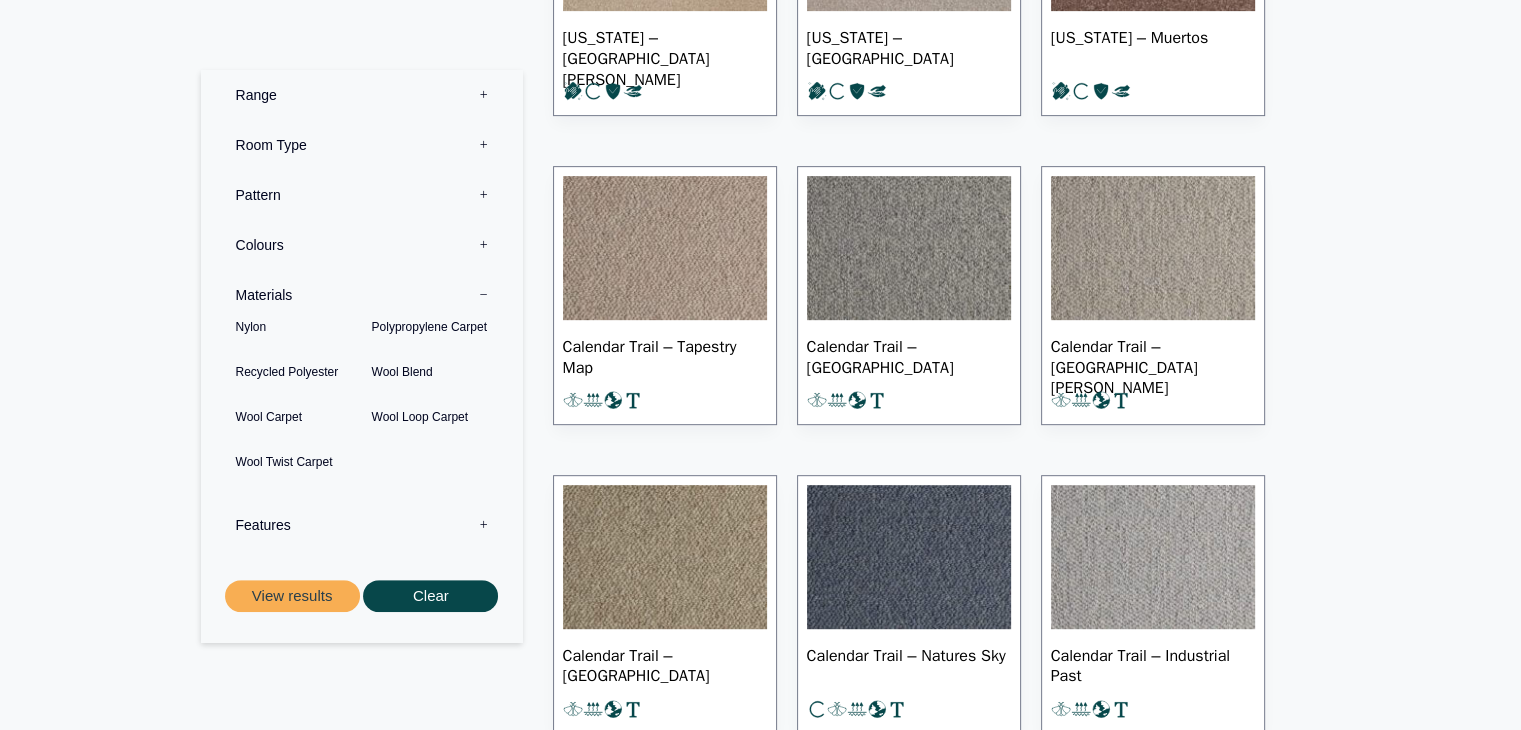 click on "Pattern  0" at bounding box center (362, 195) 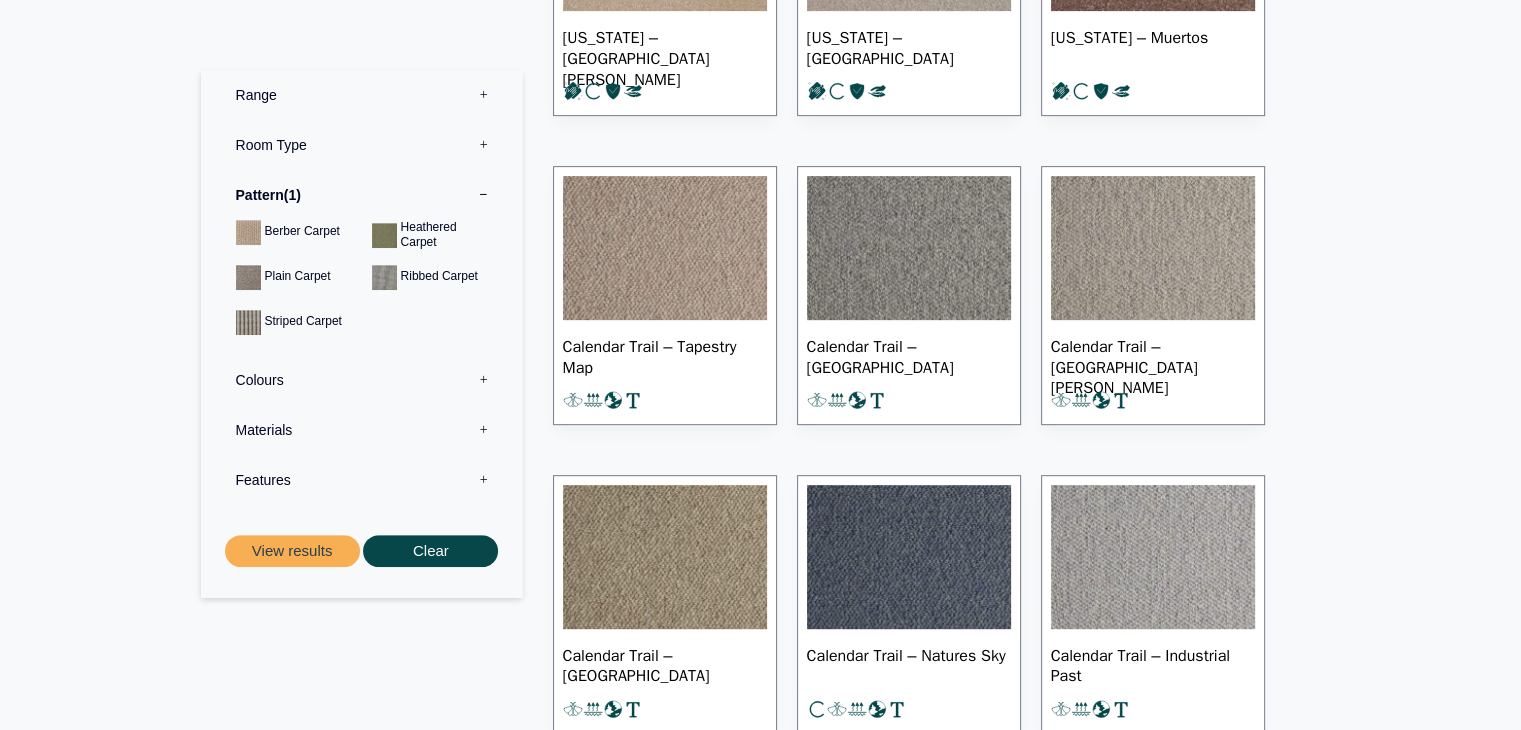 click on "Colours  0" at bounding box center [362, 380] 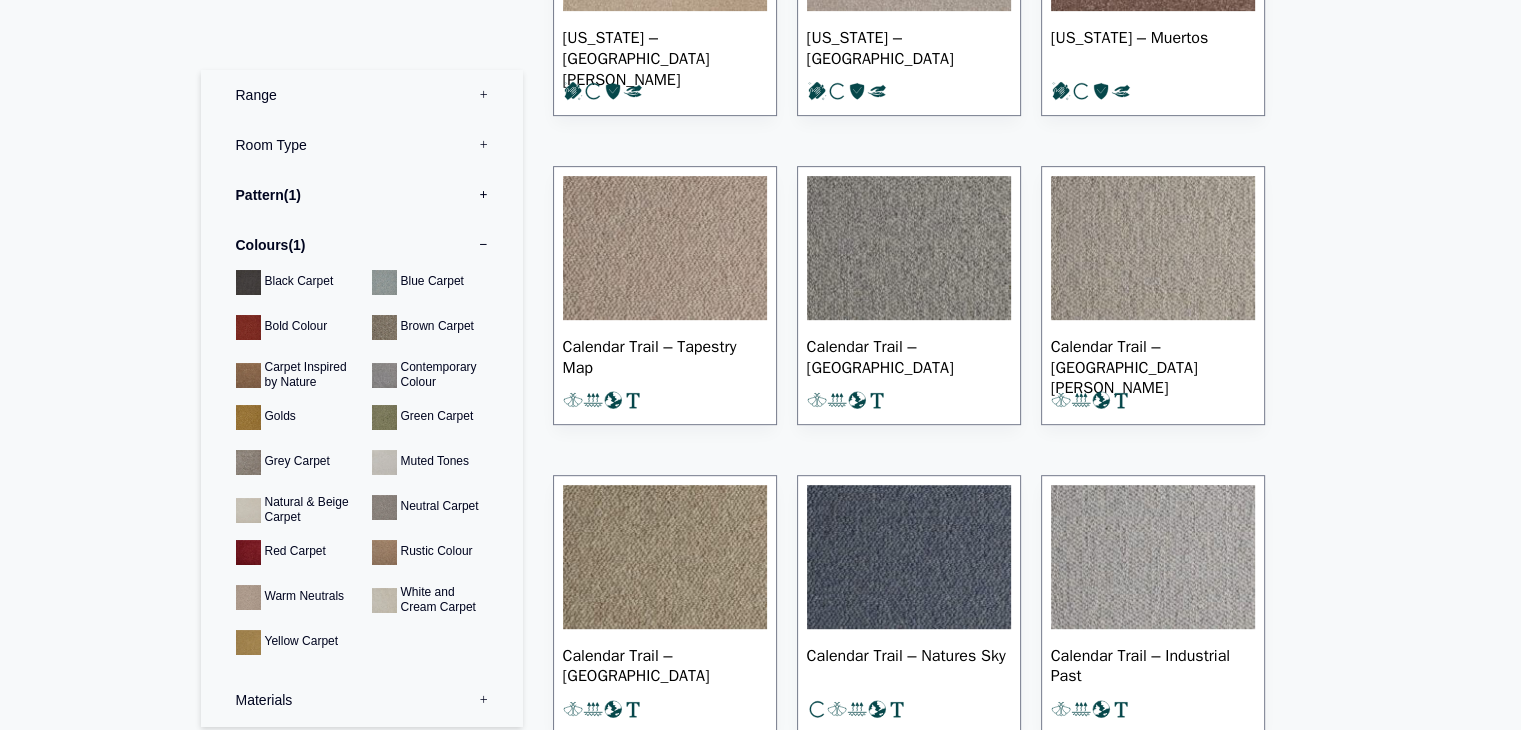 click on "Room Type  0" at bounding box center [362, 145] 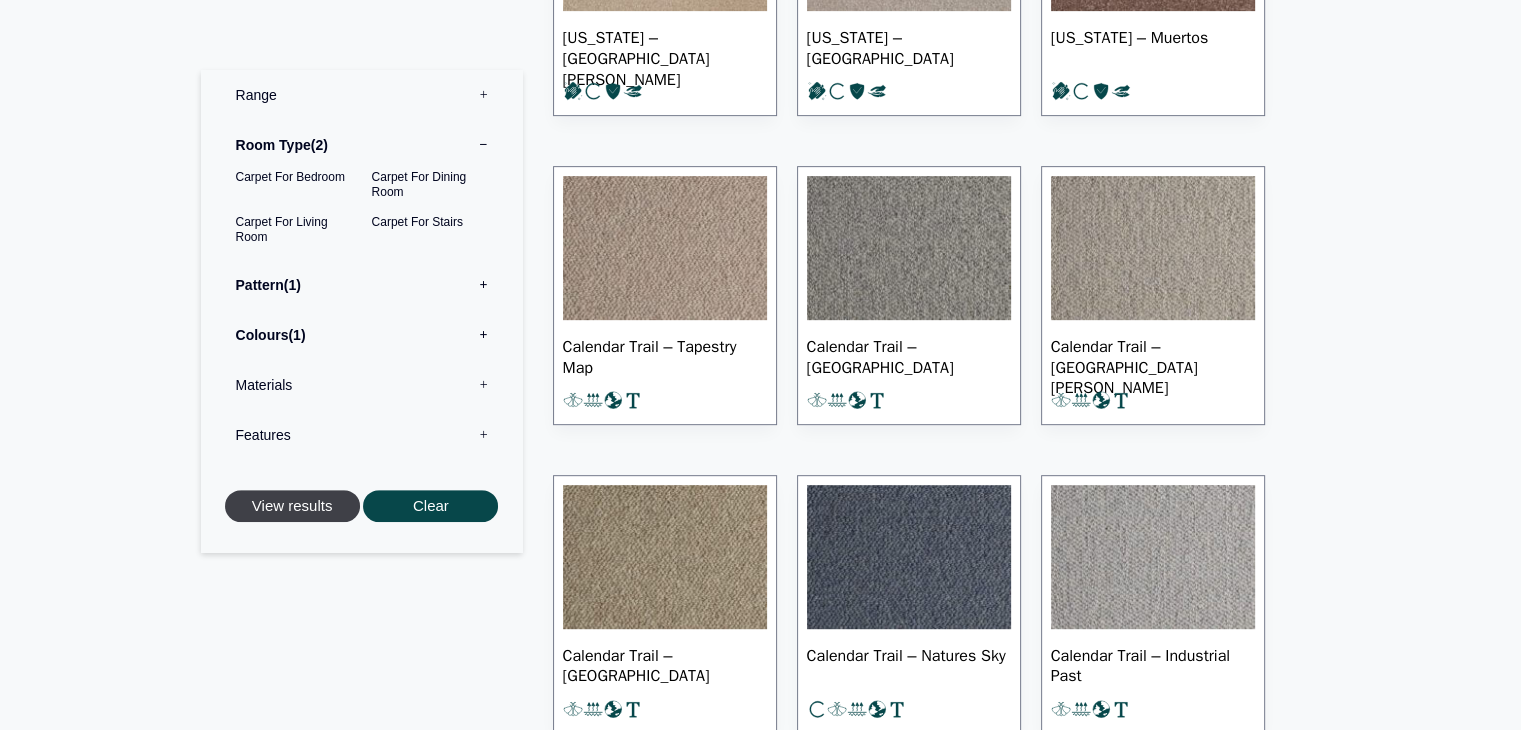 click on "View results" at bounding box center [292, 506] 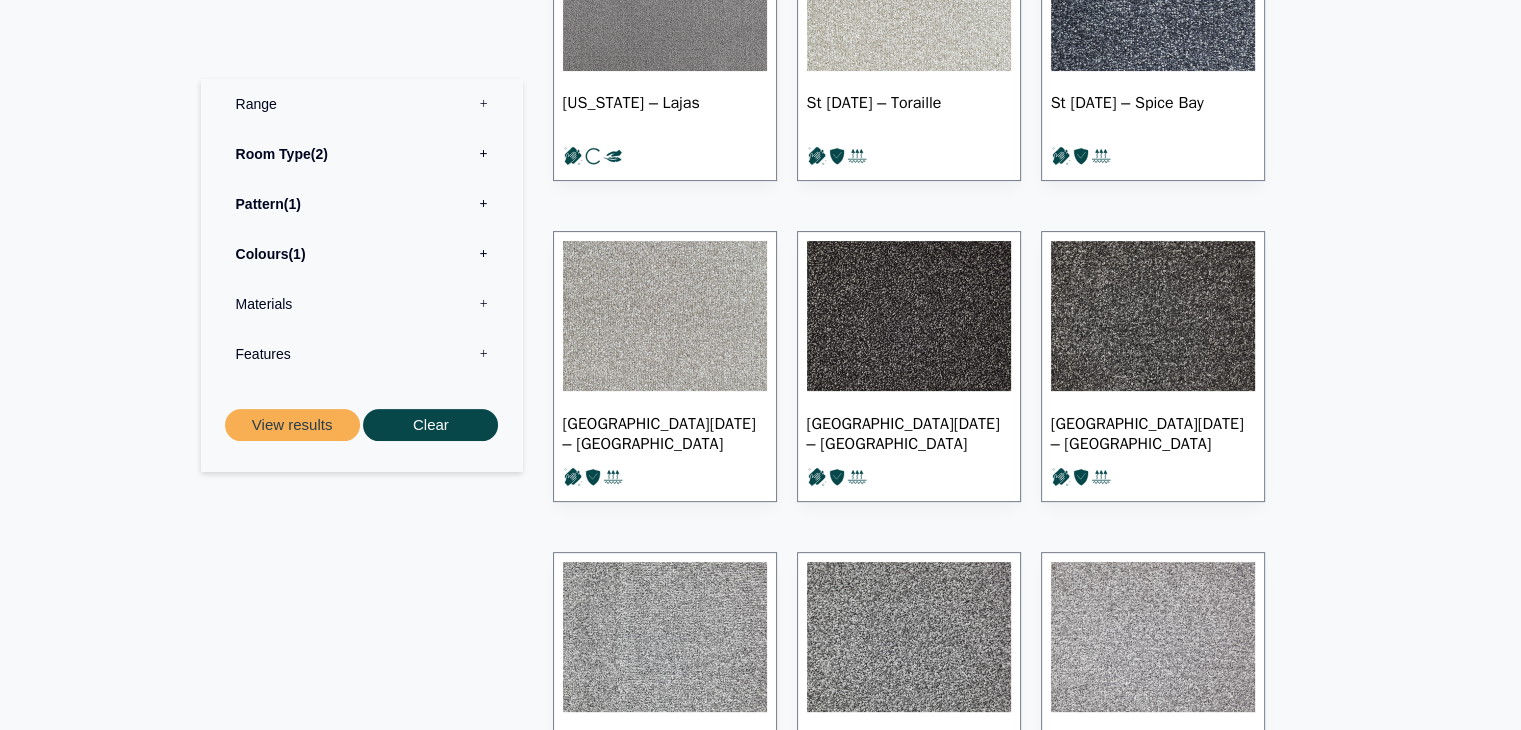 scroll, scrollTop: 496, scrollLeft: 0, axis: vertical 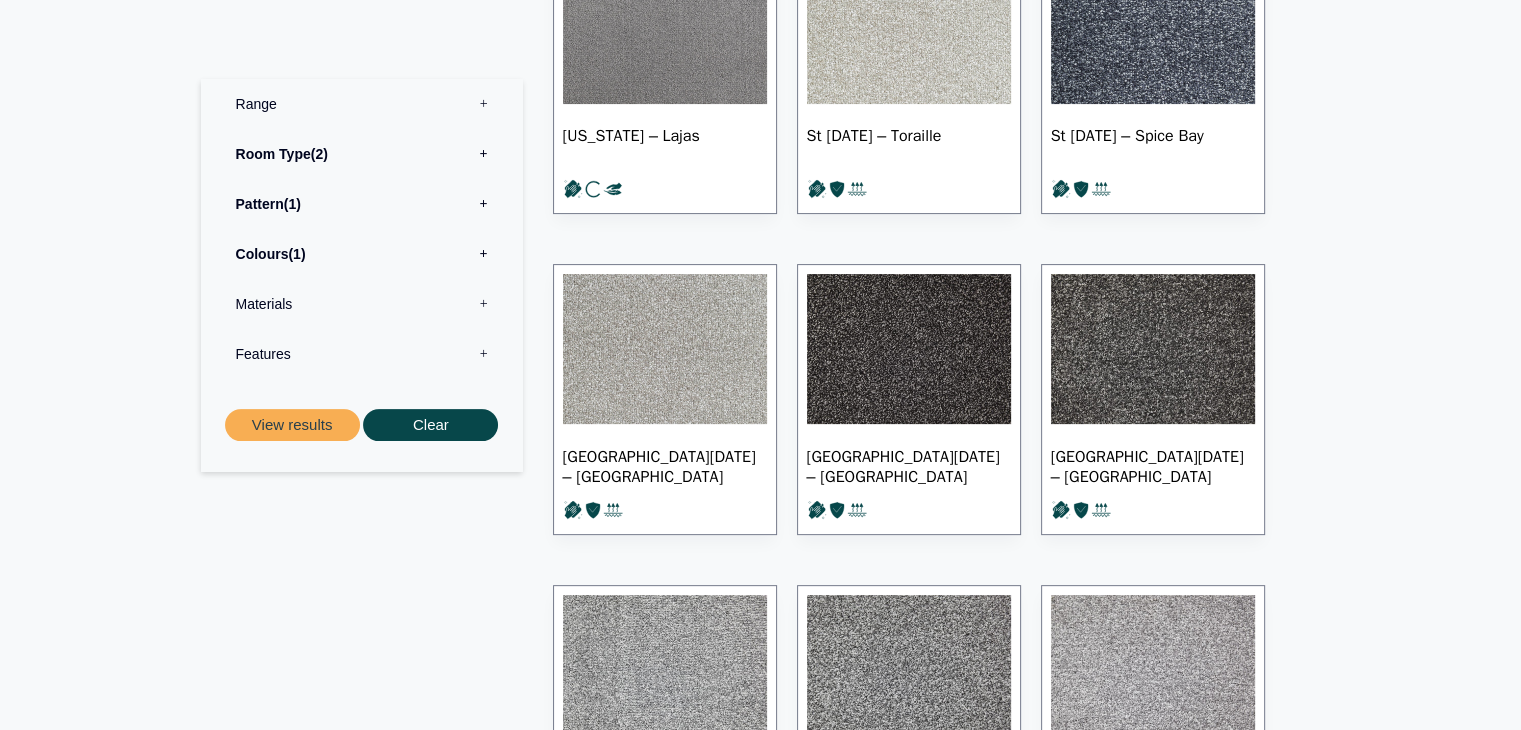 click on "Skip to content
Samples:
order
My Account My account
Menu
Menu
Our Carpets
View All
Colours
Black Carpet
Blue Carpet
Bold Colour
Brown Carpet
Carpet Inspired by Nature
Contemporary Colour
Golds" at bounding box center (760, 557) 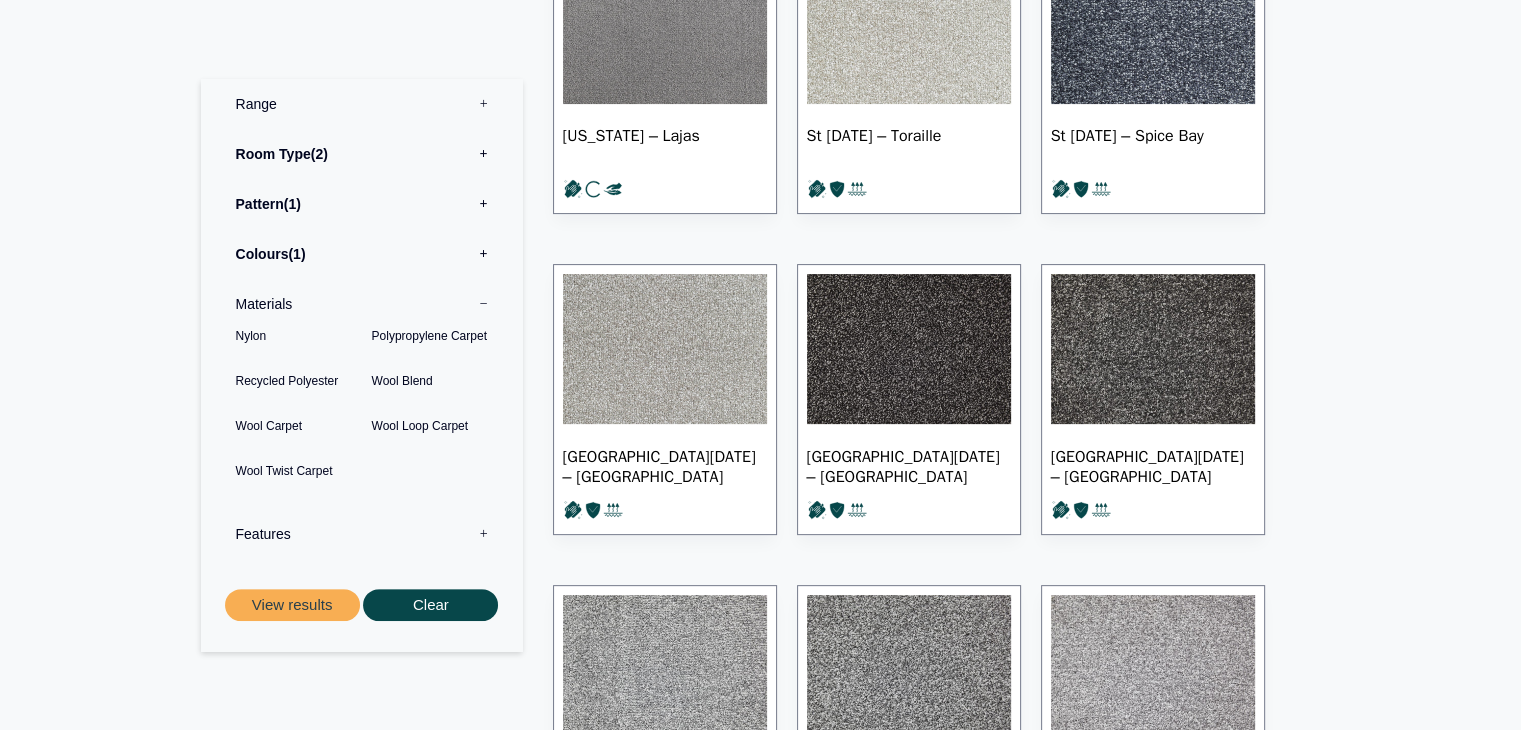 click on "Features  0" at bounding box center [362, 534] 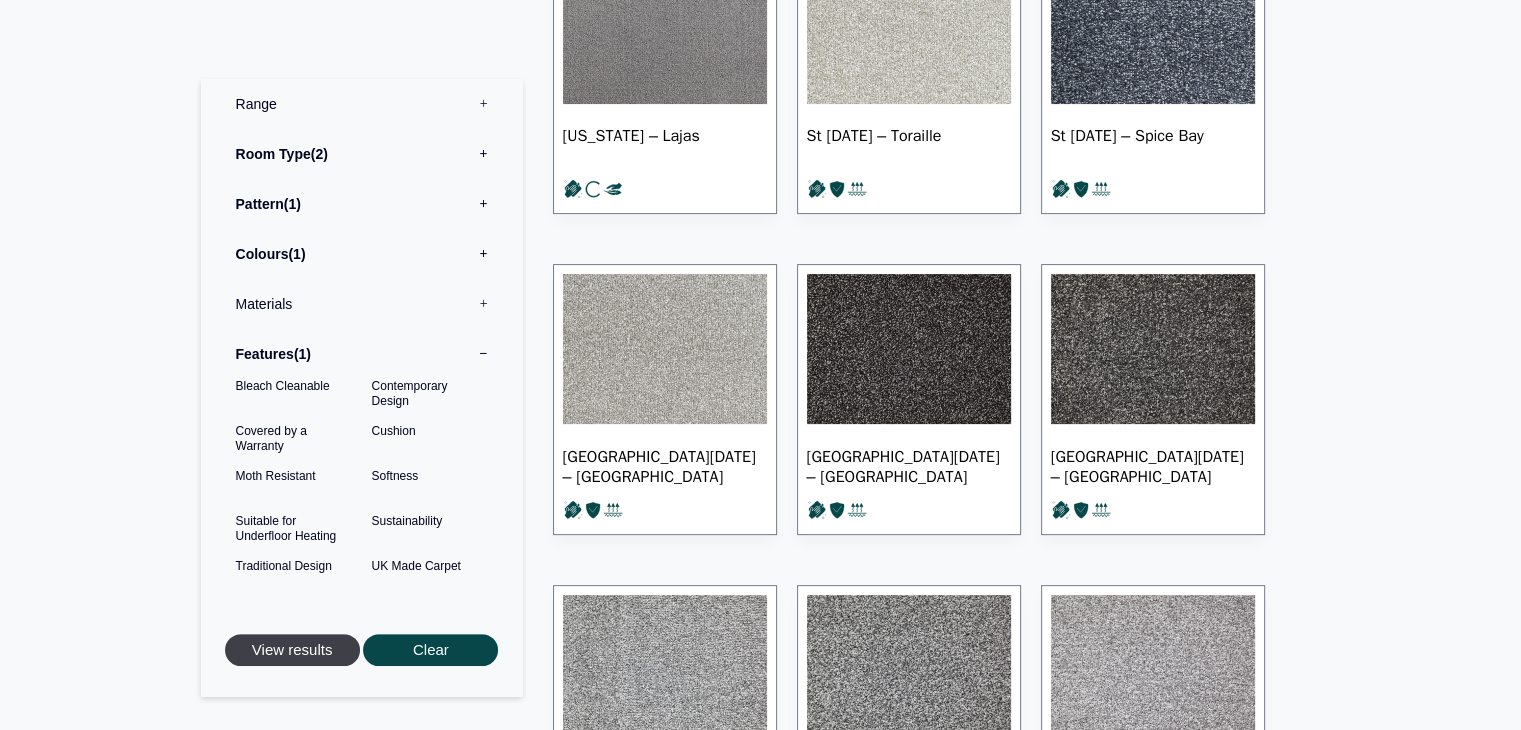 click on "View results" at bounding box center (292, 650) 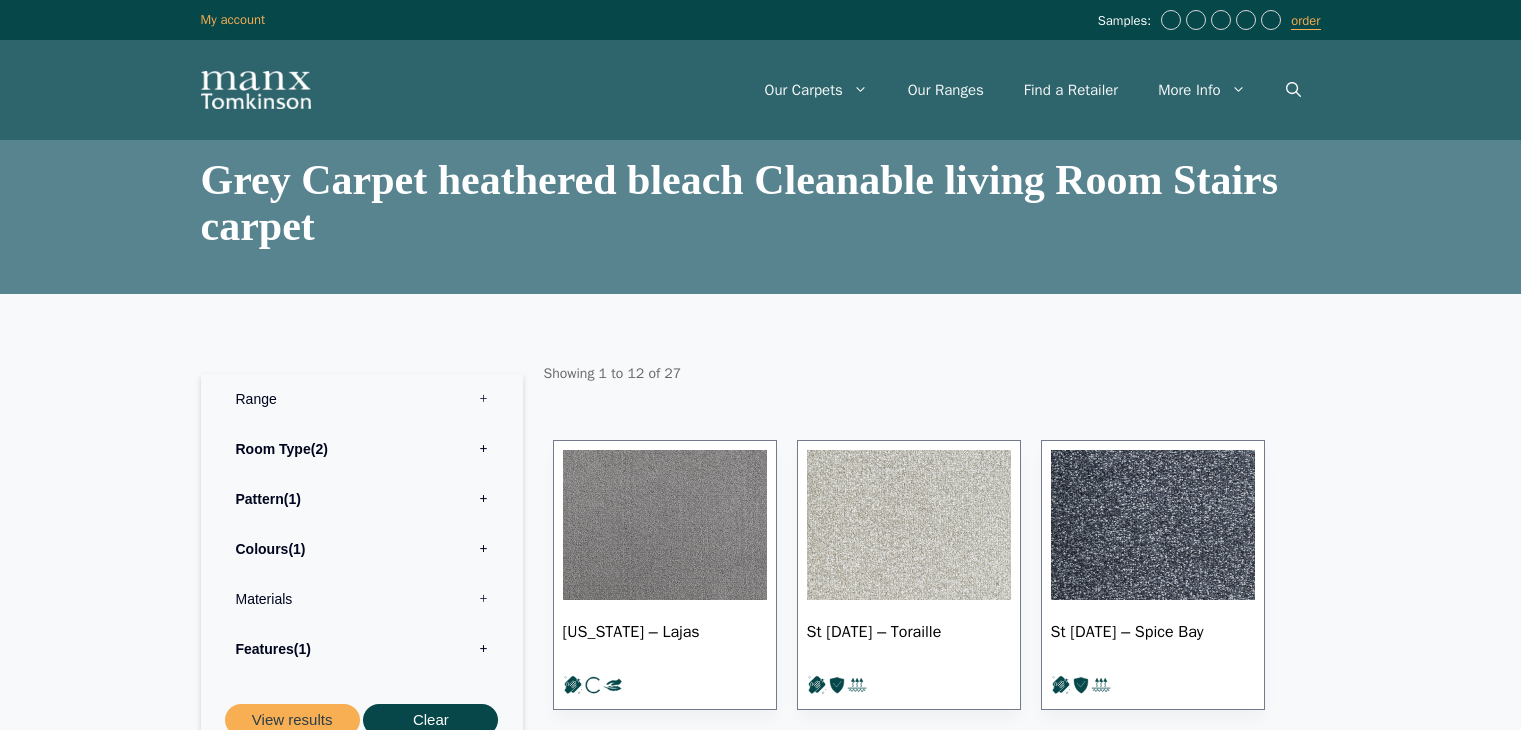 scroll, scrollTop: 0, scrollLeft: 0, axis: both 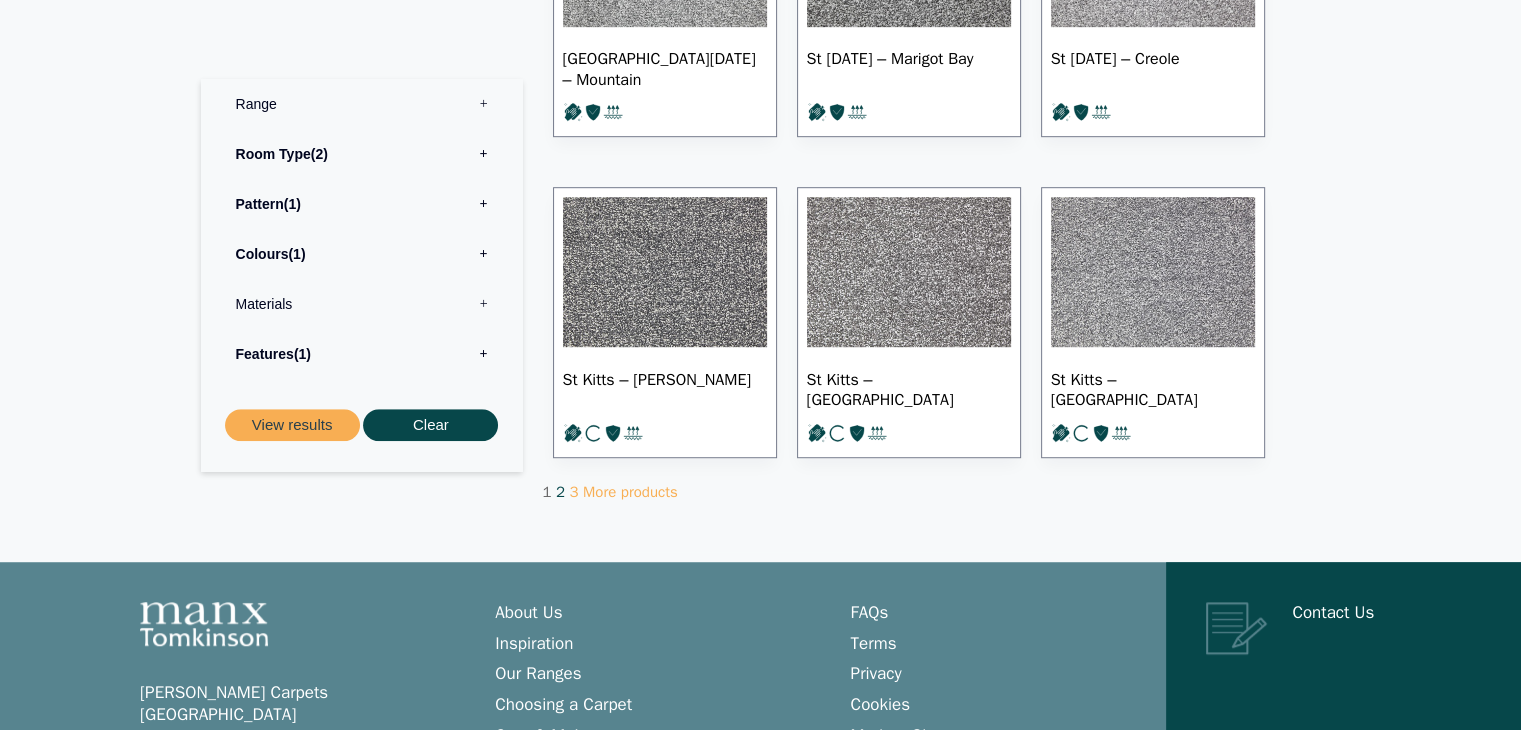 click on "2" at bounding box center [560, 492] 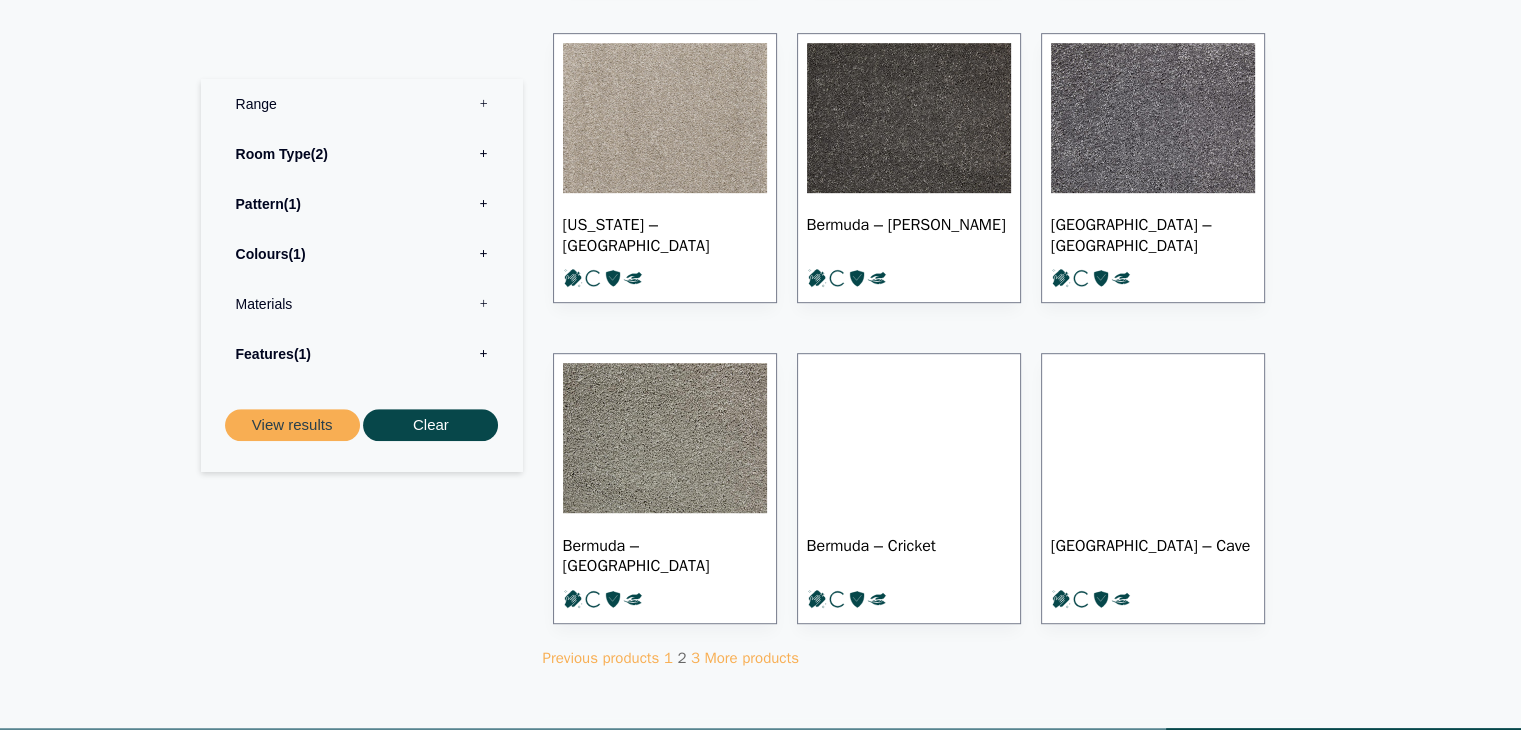 scroll, scrollTop: 1156, scrollLeft: 0, axis: vertical 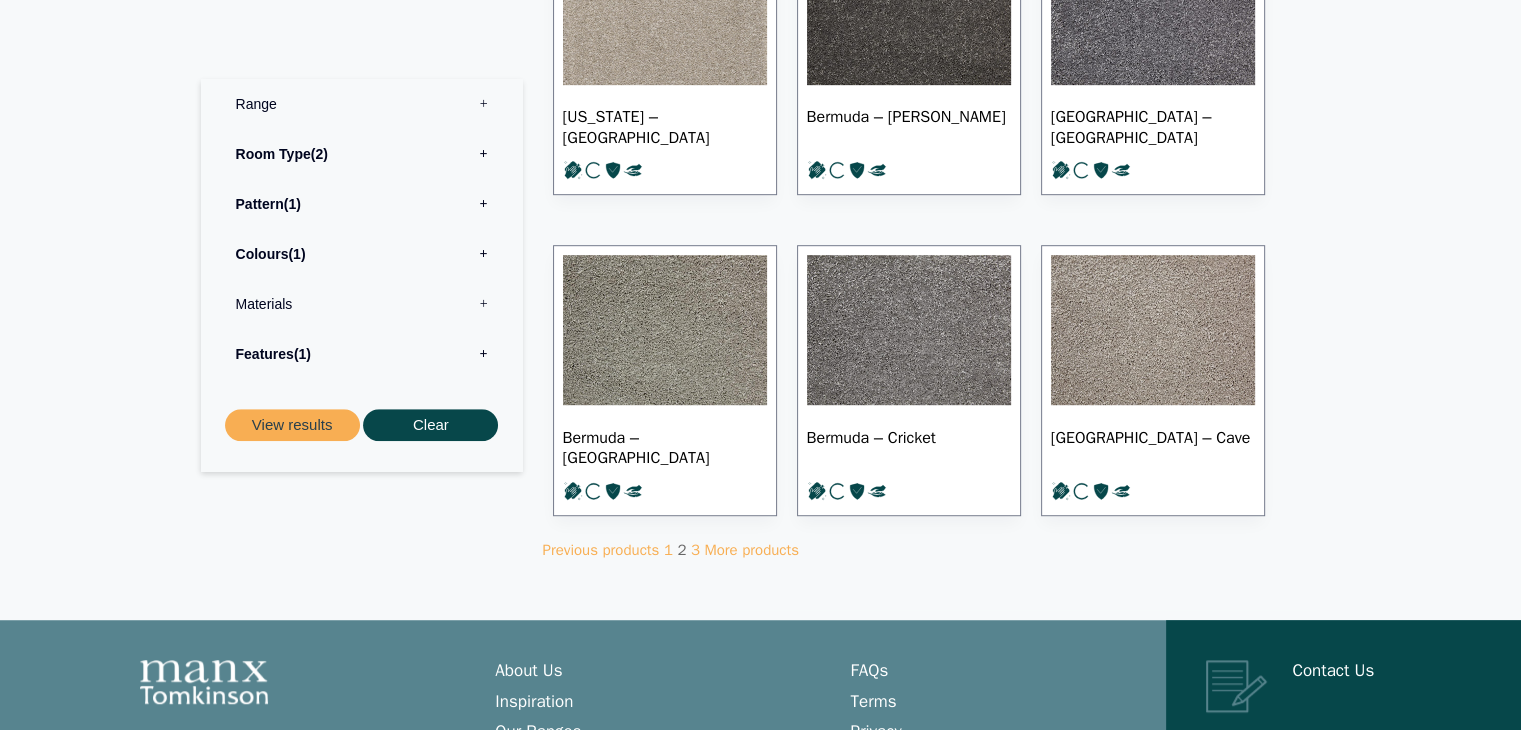 drag, startPoint x: 1535, startPoint y: 133, endPoint x: 1534, endPoint y: 520, distance: 387.00128 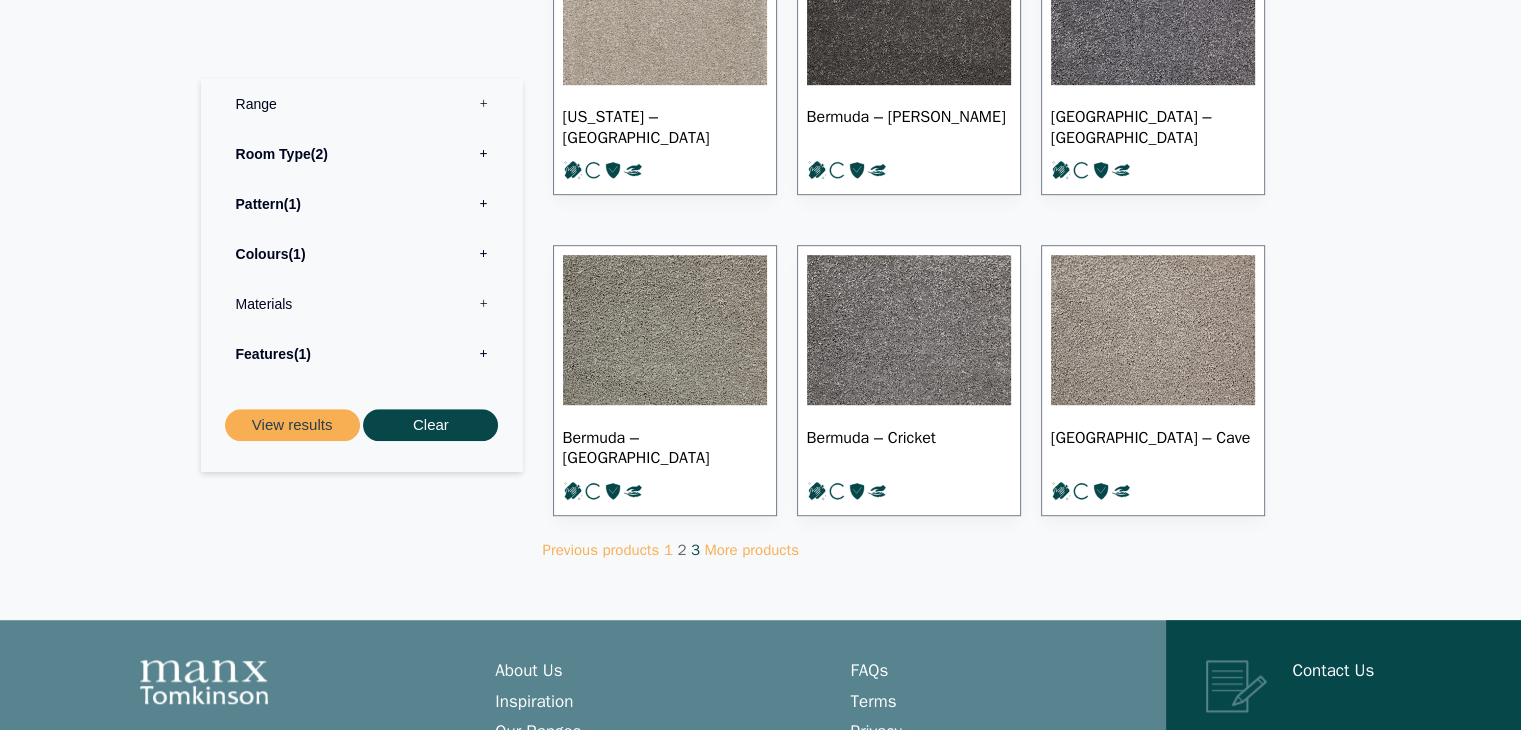 click on "3" at bounding box center [695, 550] 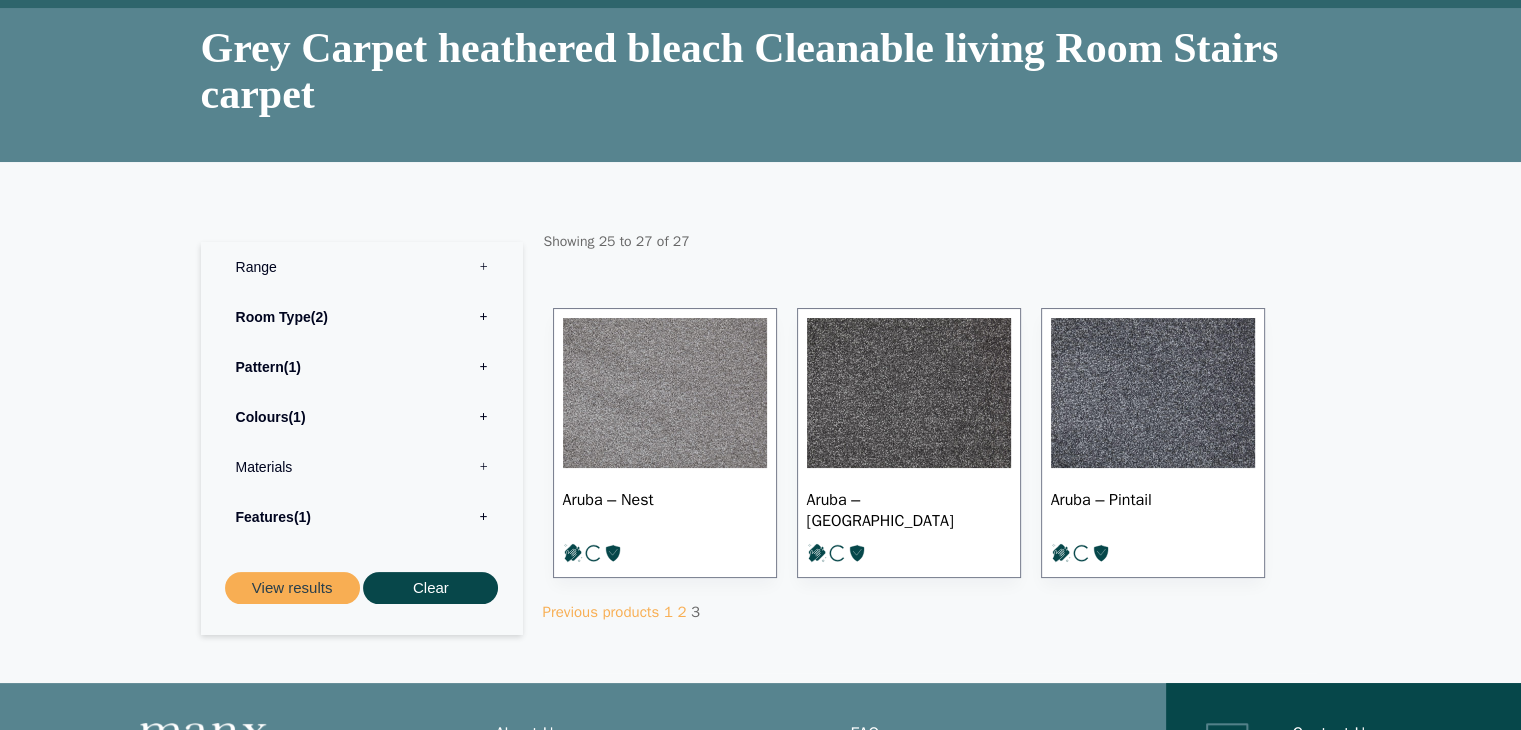 click on "Skip to content
Samples:
order
My Account My account
Menu
Menu
Our Carpets
View All
Colours
Black Carpet
Blue Carpet
Bold Colour
Brown Carpet
Carpet Inspired by Nature
Contemporary Colour
Golds" at bounding box center [760, 440] 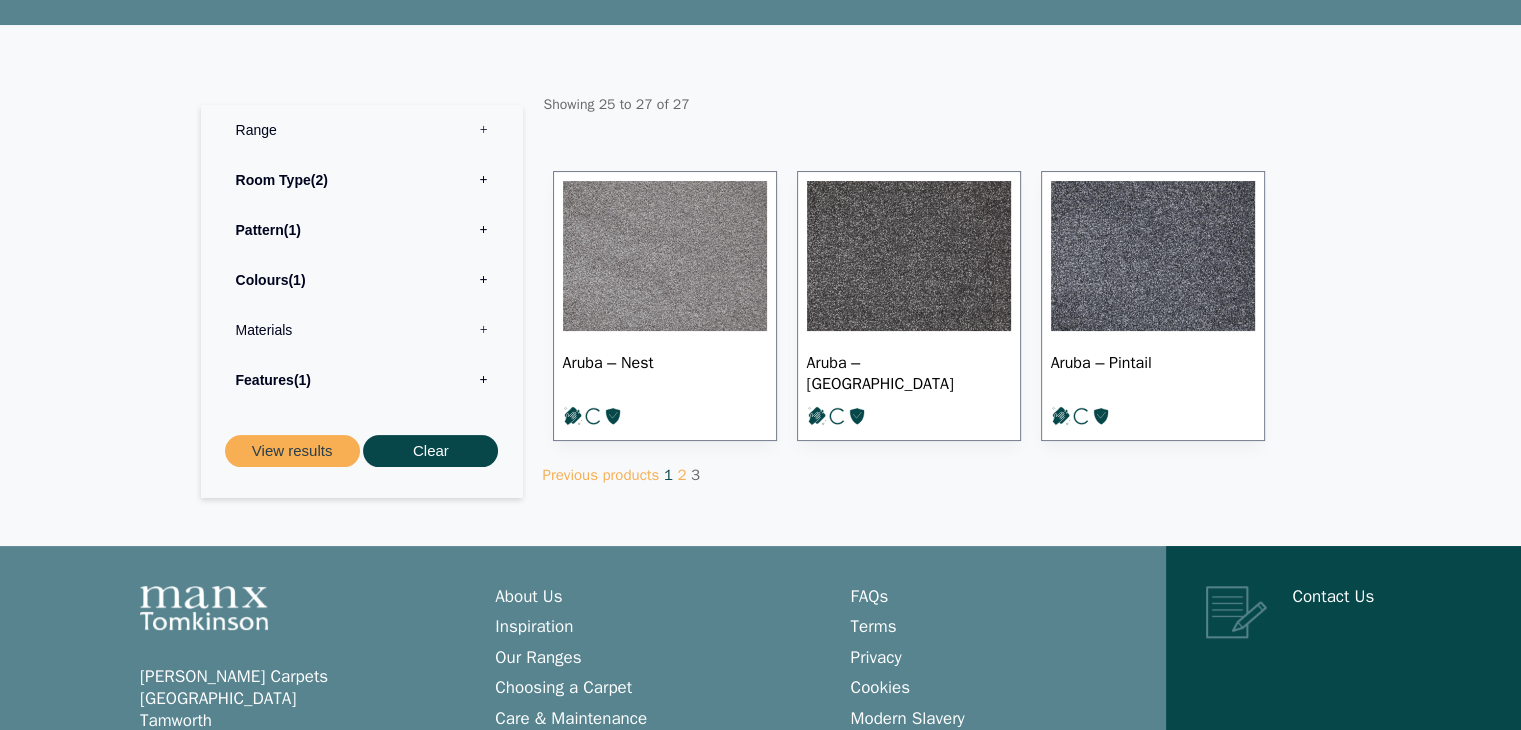 click on "1" at bounding box center [668, 475] 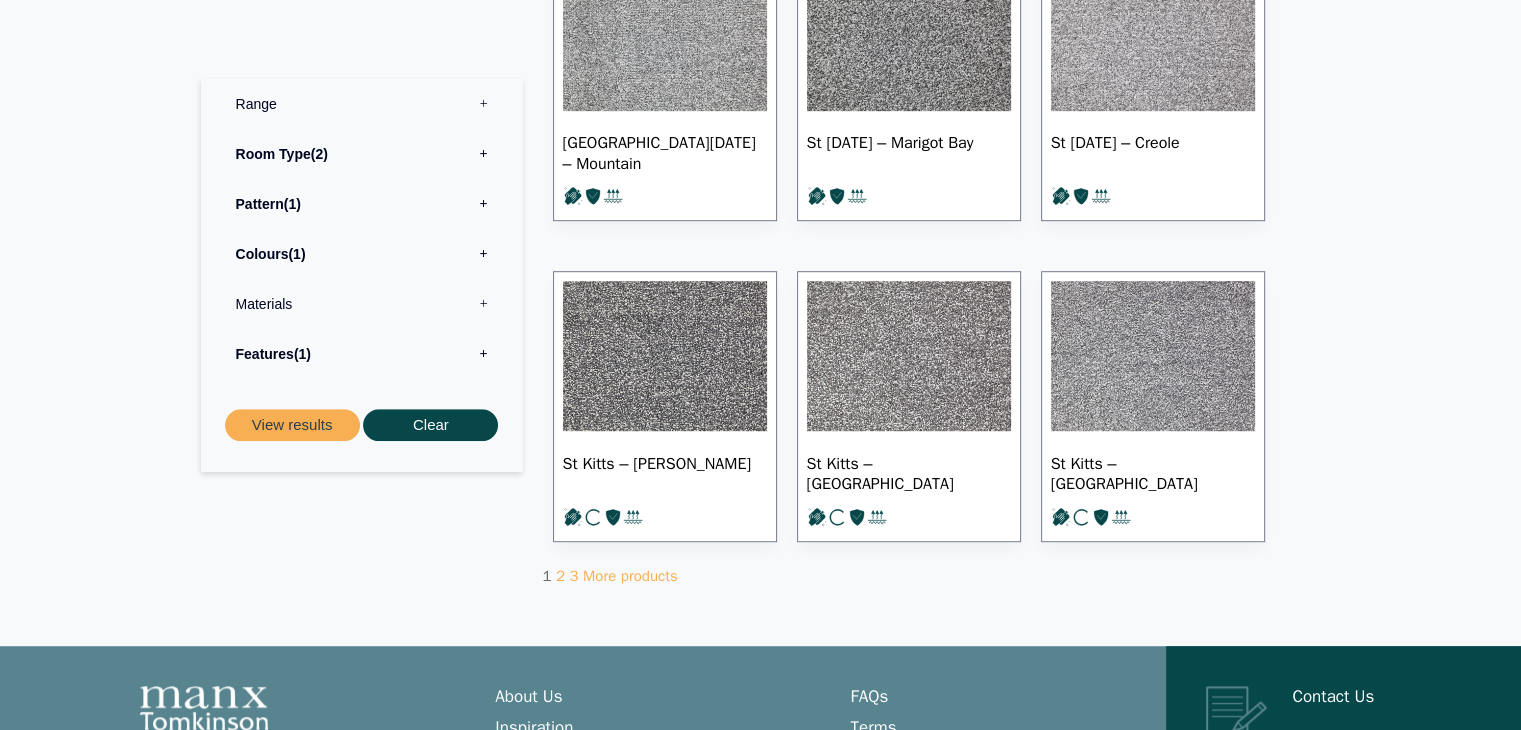 scroll, scrollTop: 142, scrollLeft: 0, axis: vertical 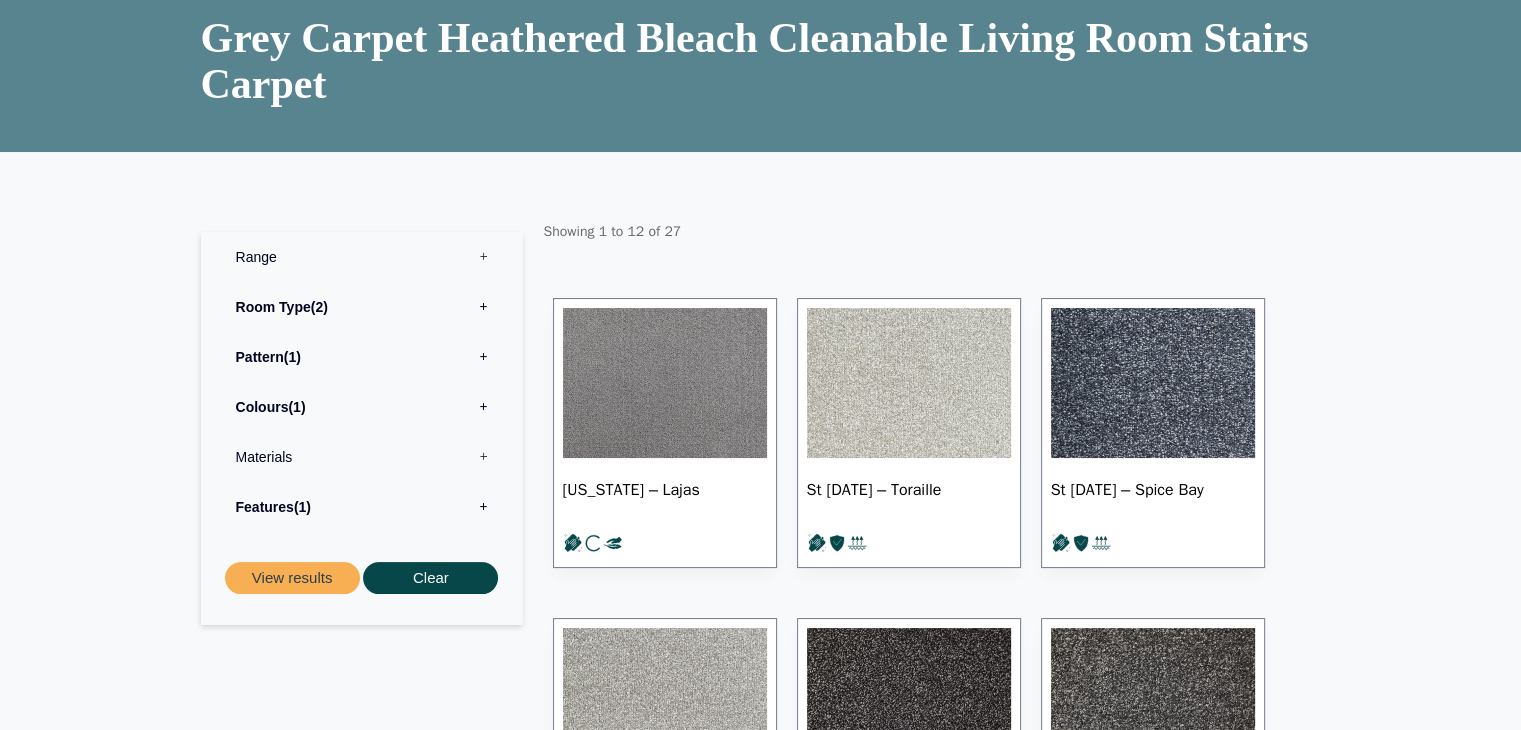 click at bounding box center [1153, 383] 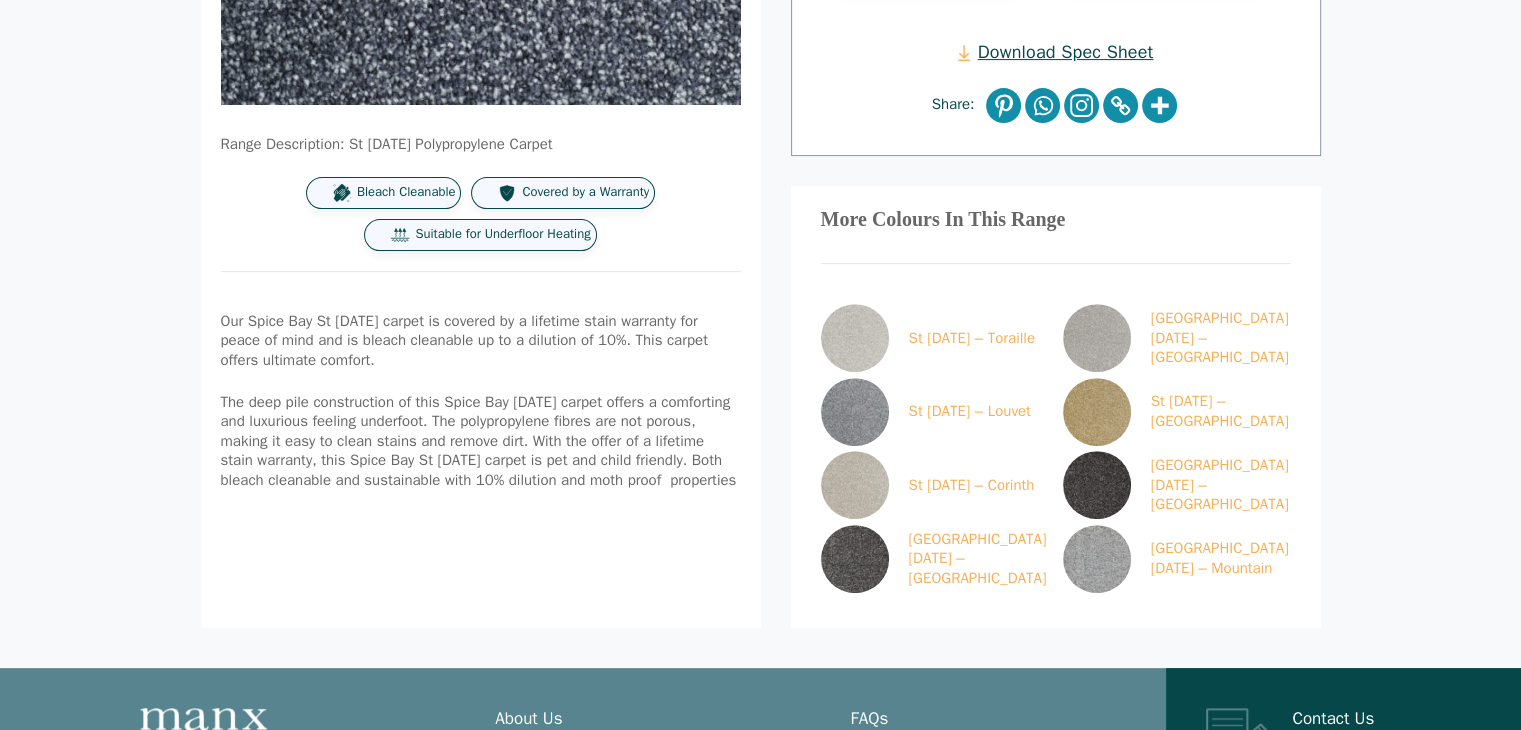 scroll, scrollTop: 705, scrollLeft: 0, axis: vertical 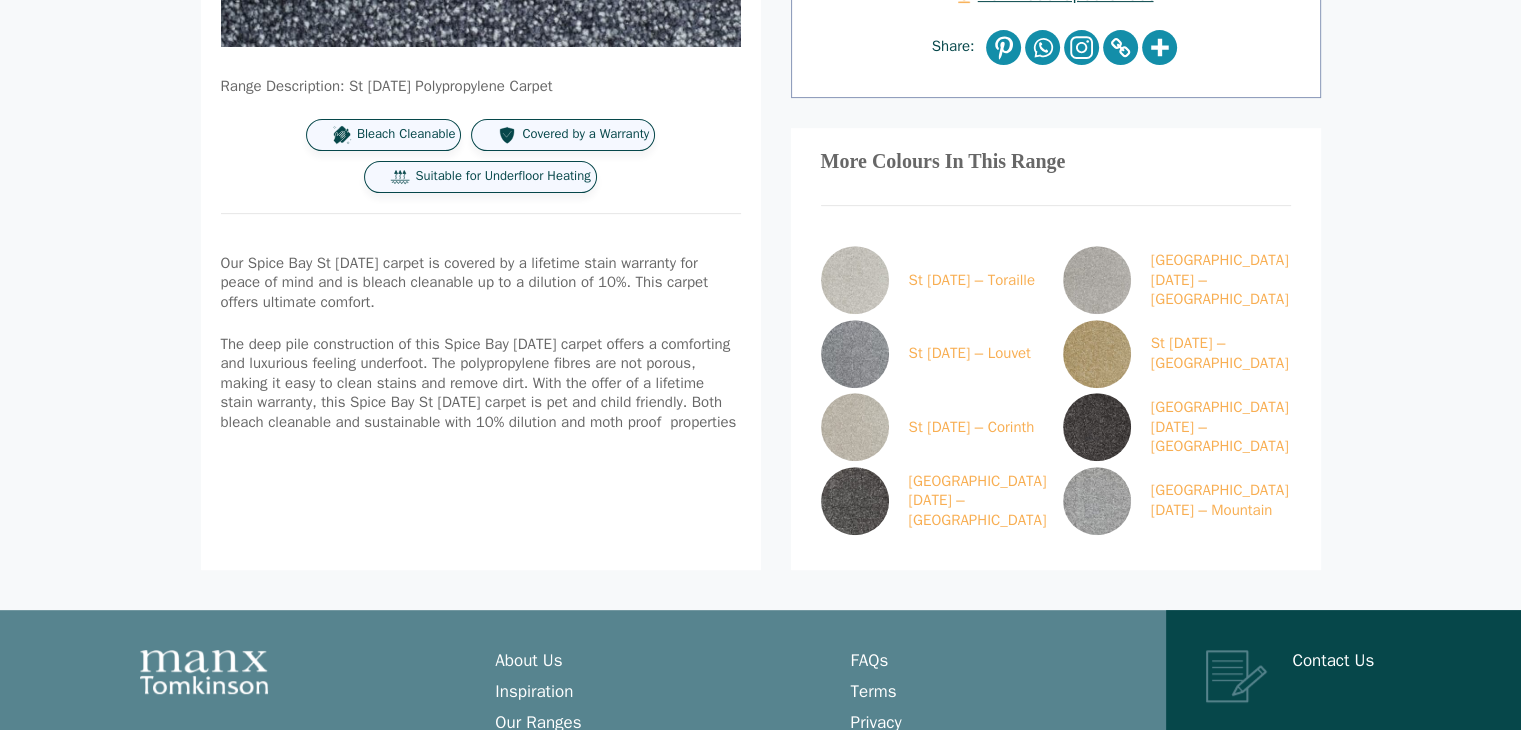 click on "Skip to content
Samples:
order
My Account My account
Menu
Menu
Our Carpets
View All
Colours
Black Carpet
Blue Carpet
Bold Colour
Brown Carpet
Carpet Inspired by Nature
Contemporary Colour
Golds" at bounding box center [760, 117] 